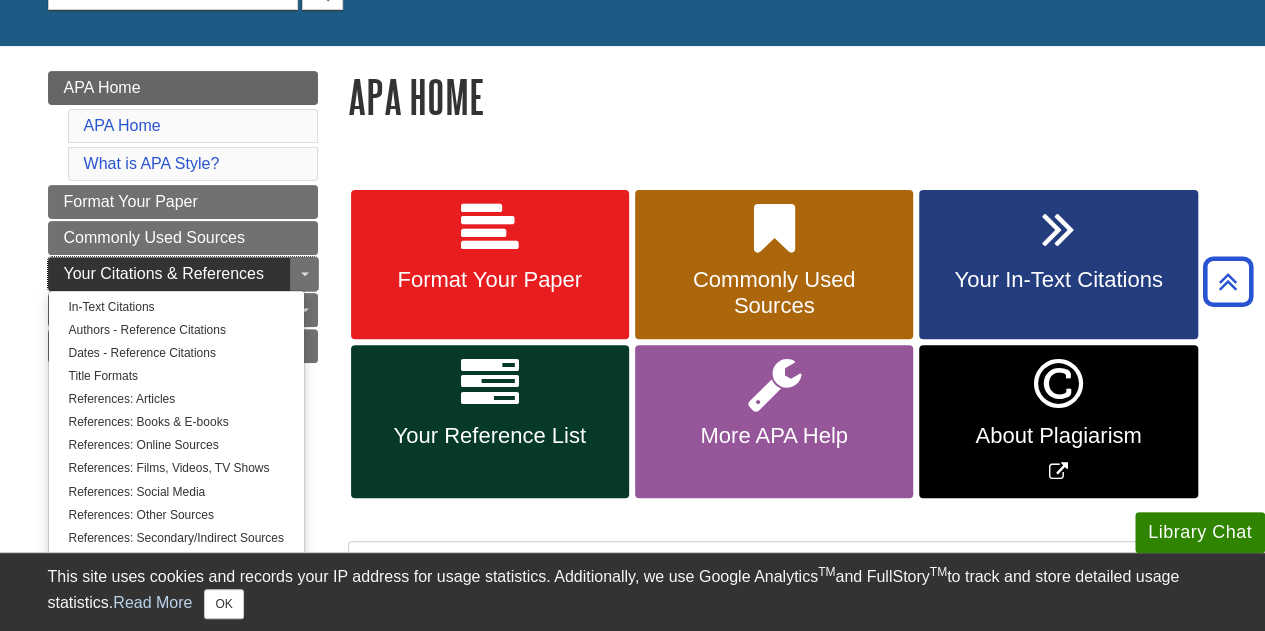 scroll, scrollTop: 200, scrollLeft: 0, axis: vertical 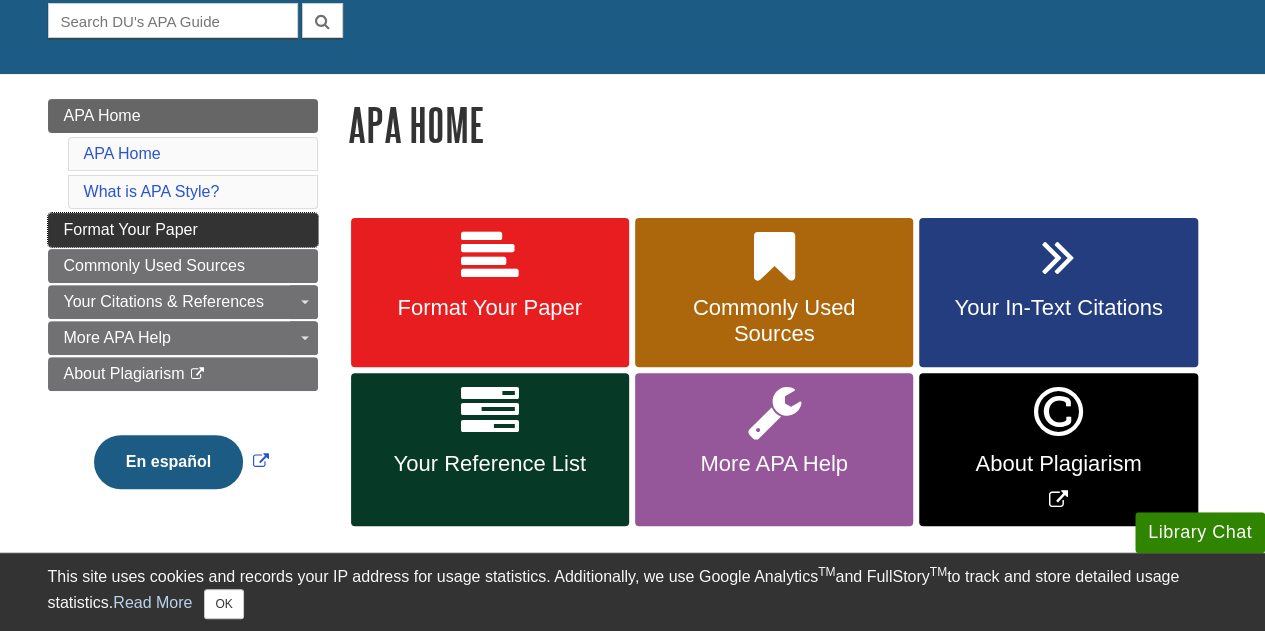 click on "Format Your Paper" at bounding box center [131, 229] 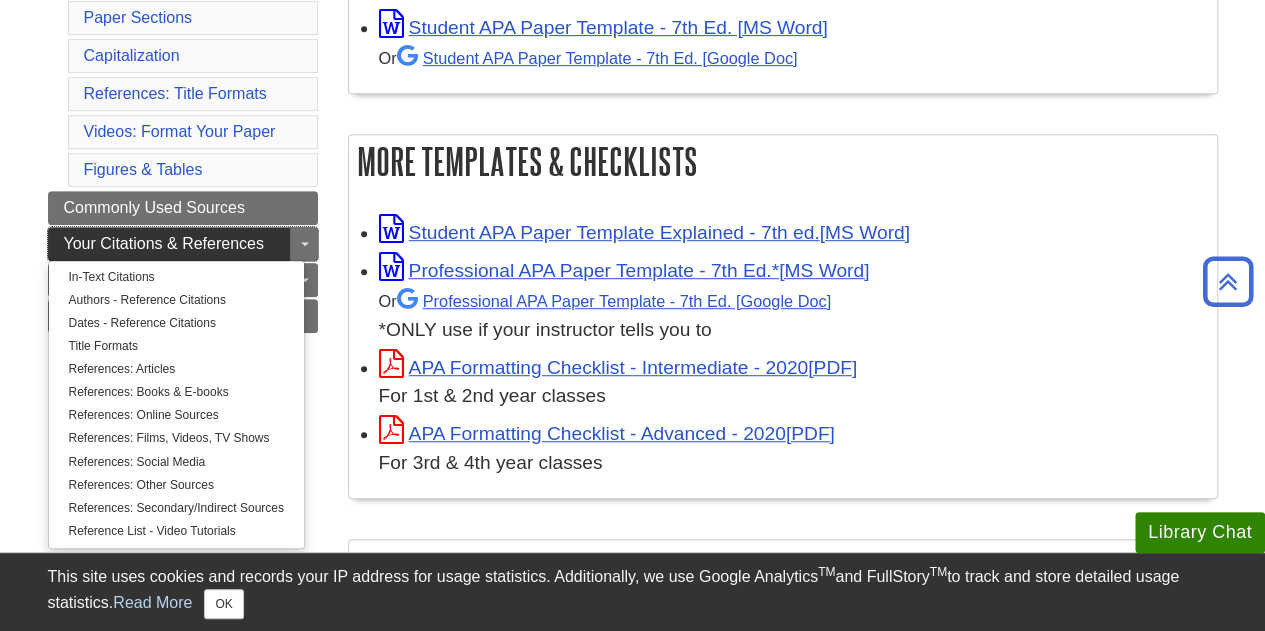 scroll, scrollTop: 500, scrollLeft: 0, axis: vertical 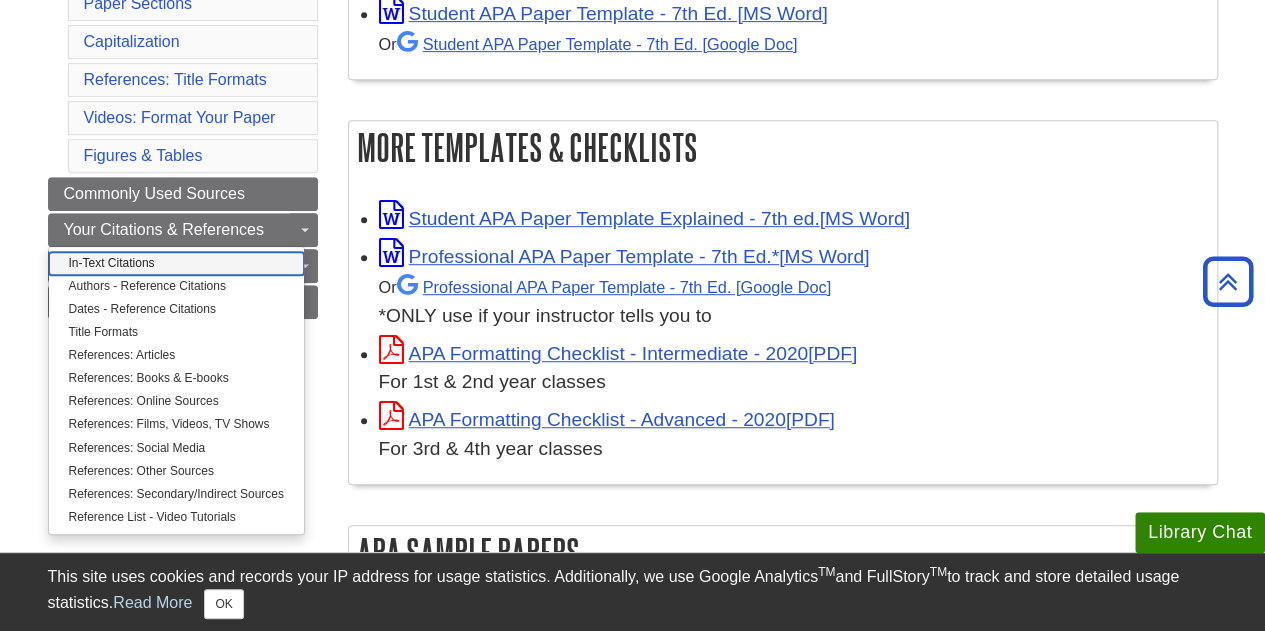 click on "In-Text Citations" at bounding box center (176, 263) 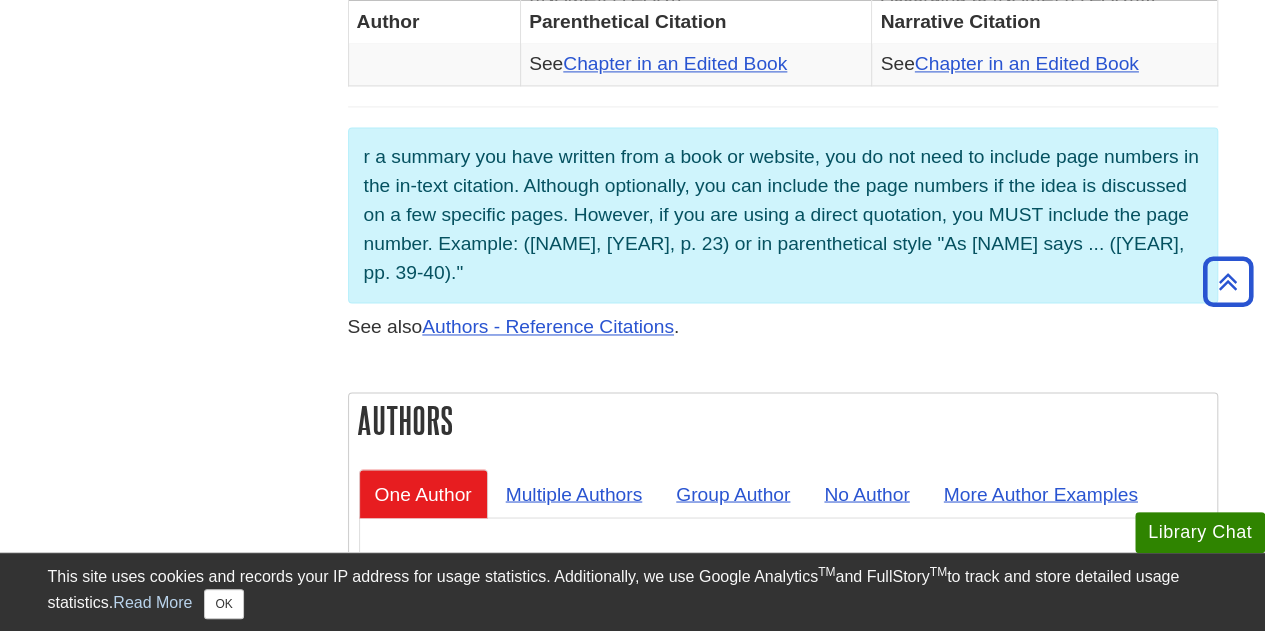 scroll, scrollTop: 1500, scrollLeft: 0, axis: vertical 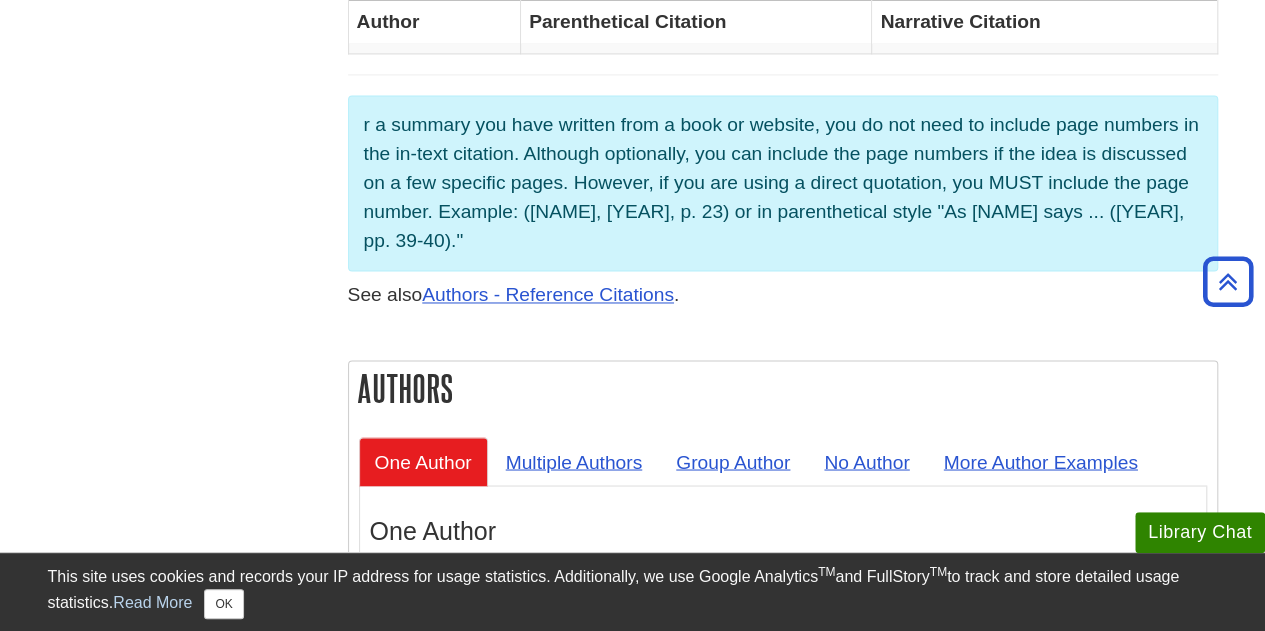 drag, startPoint x: 598, startPoint y: 127, endPoint x: 730, endPoint y: 230, distance: 167.43059 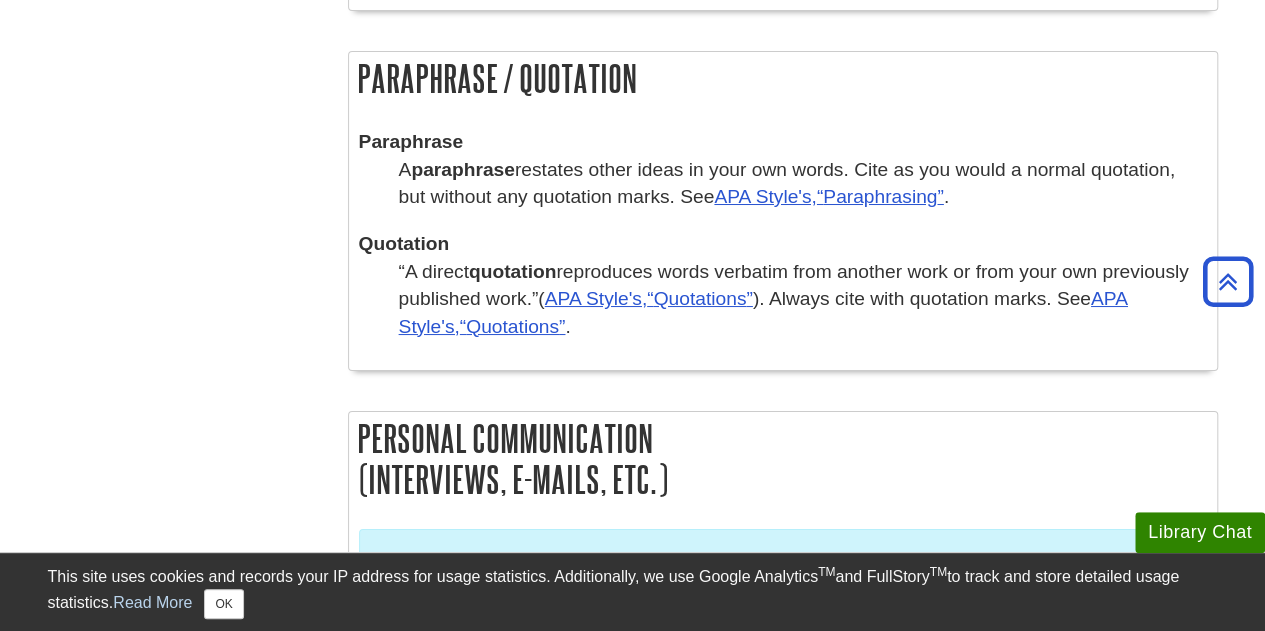 scroll, scrollTop: 3700, scrollLeft: 0, axis: vertical 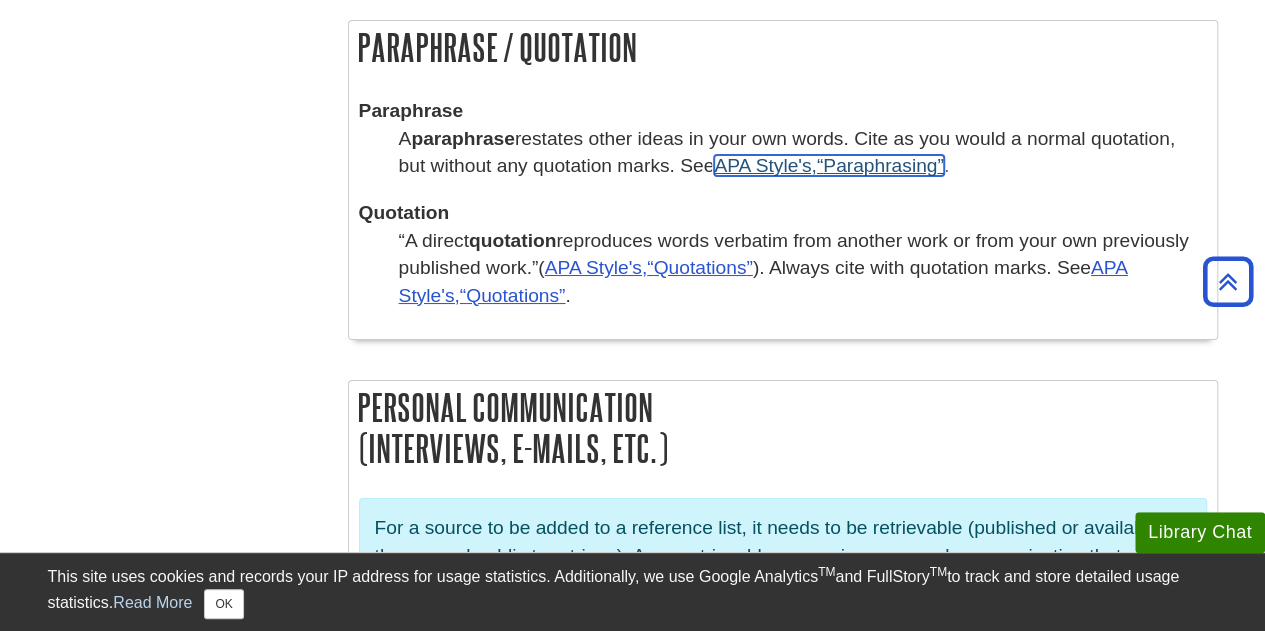click on "APA Style's,  Paraphrasing" at bounding box center (828, 165) 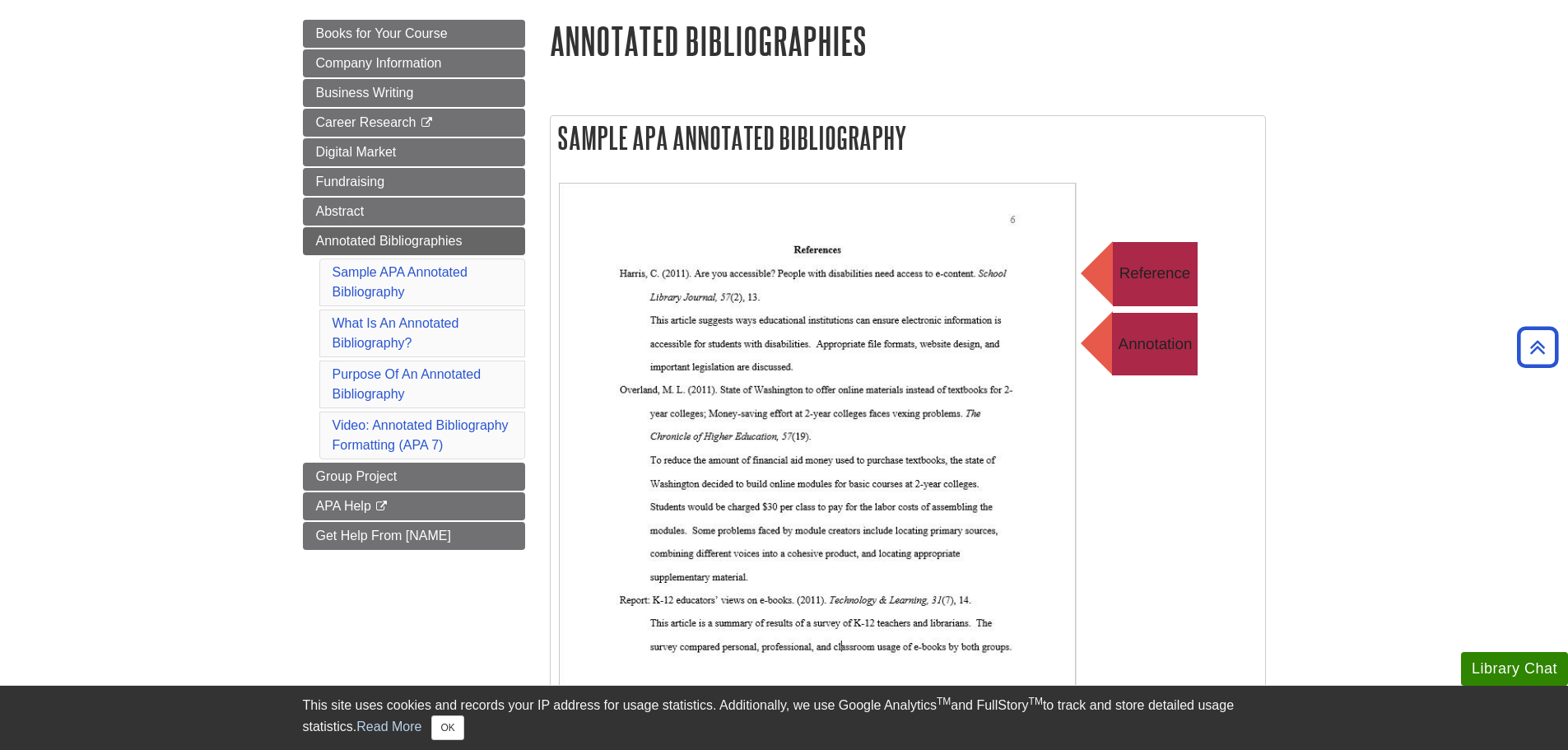 scroll, scrollTop: 177, scrollLeft: 0, axis: vertical 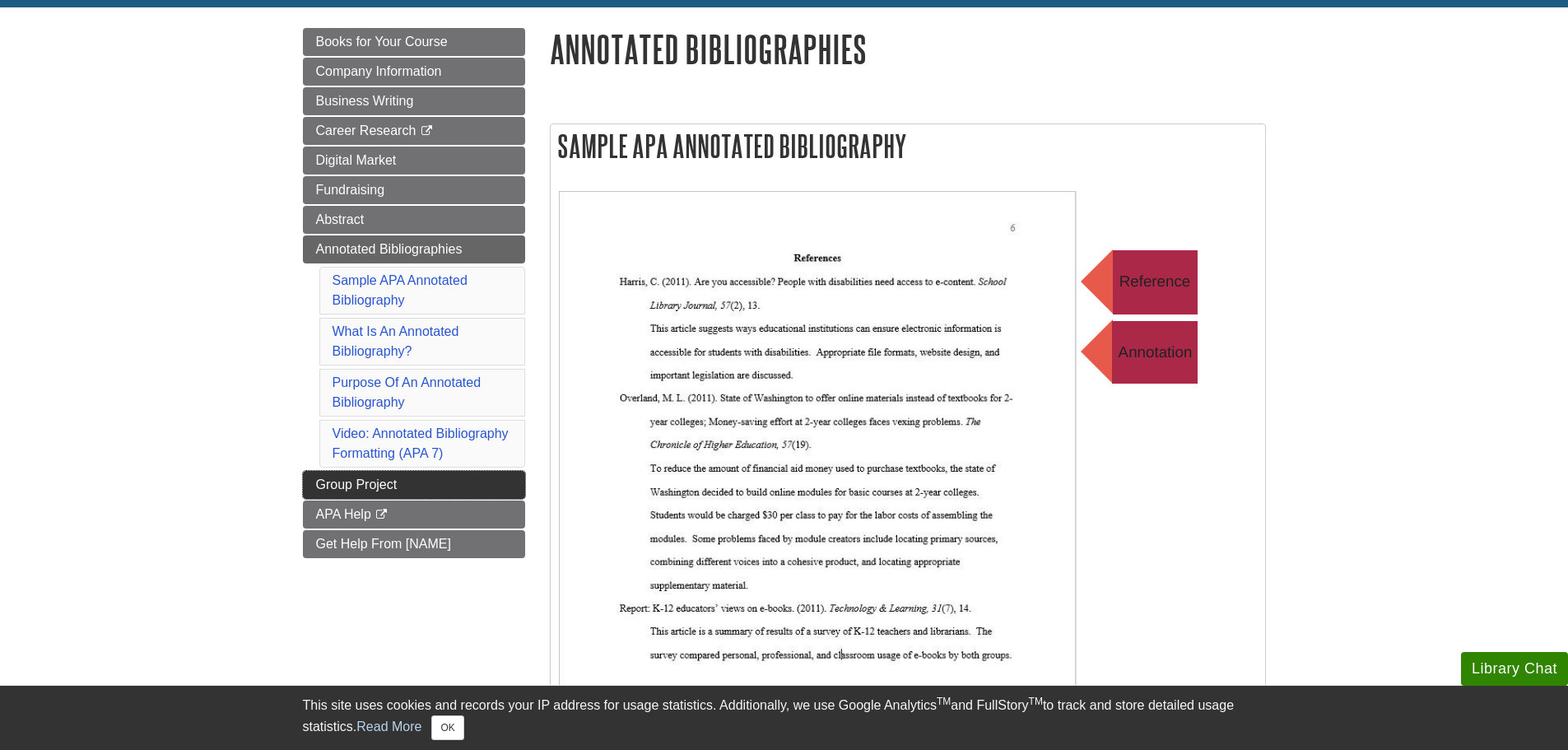 click on "Group Project" at bounding box center [356, 484] 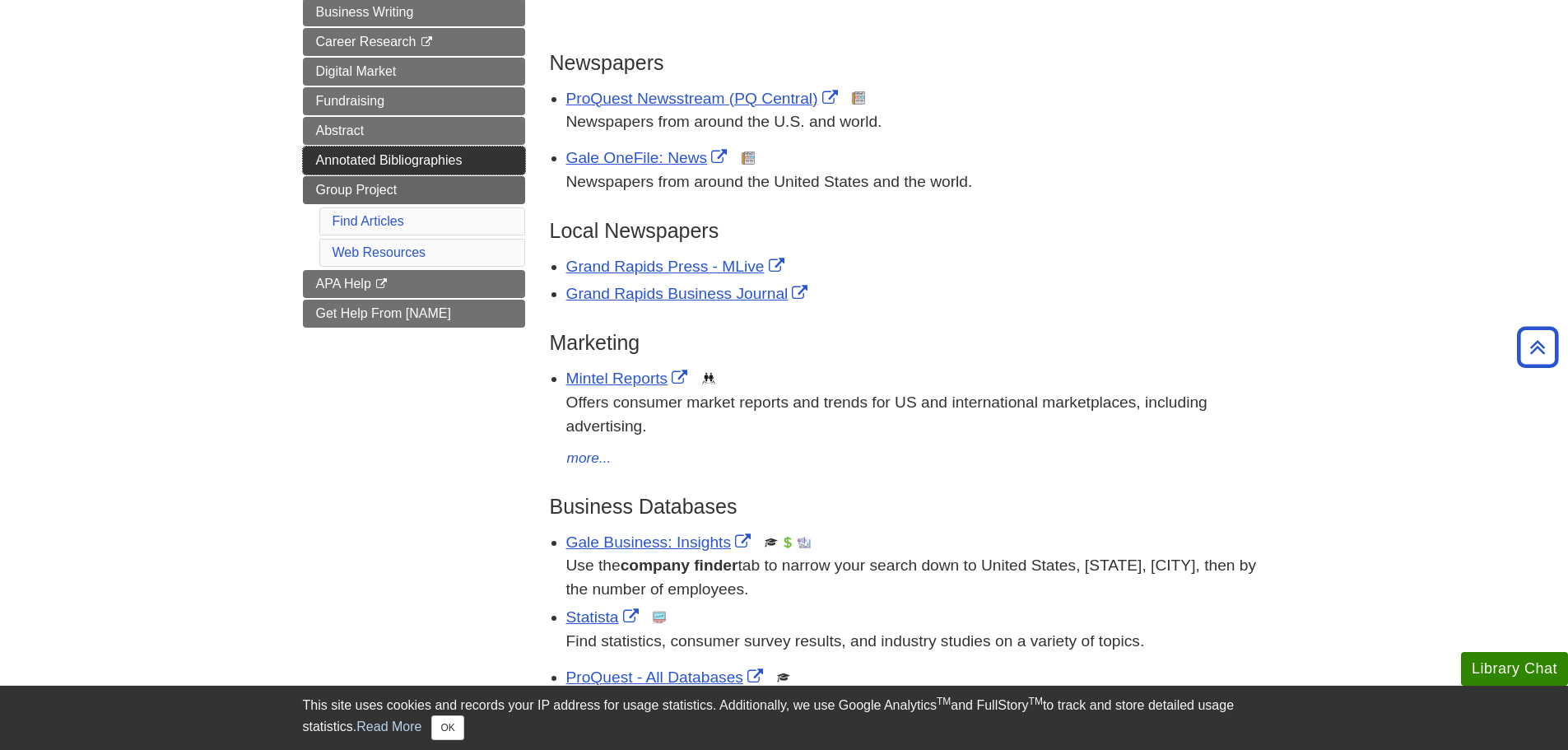 scroll, scrollTop: 0, scrollLeft: 0, axis: both 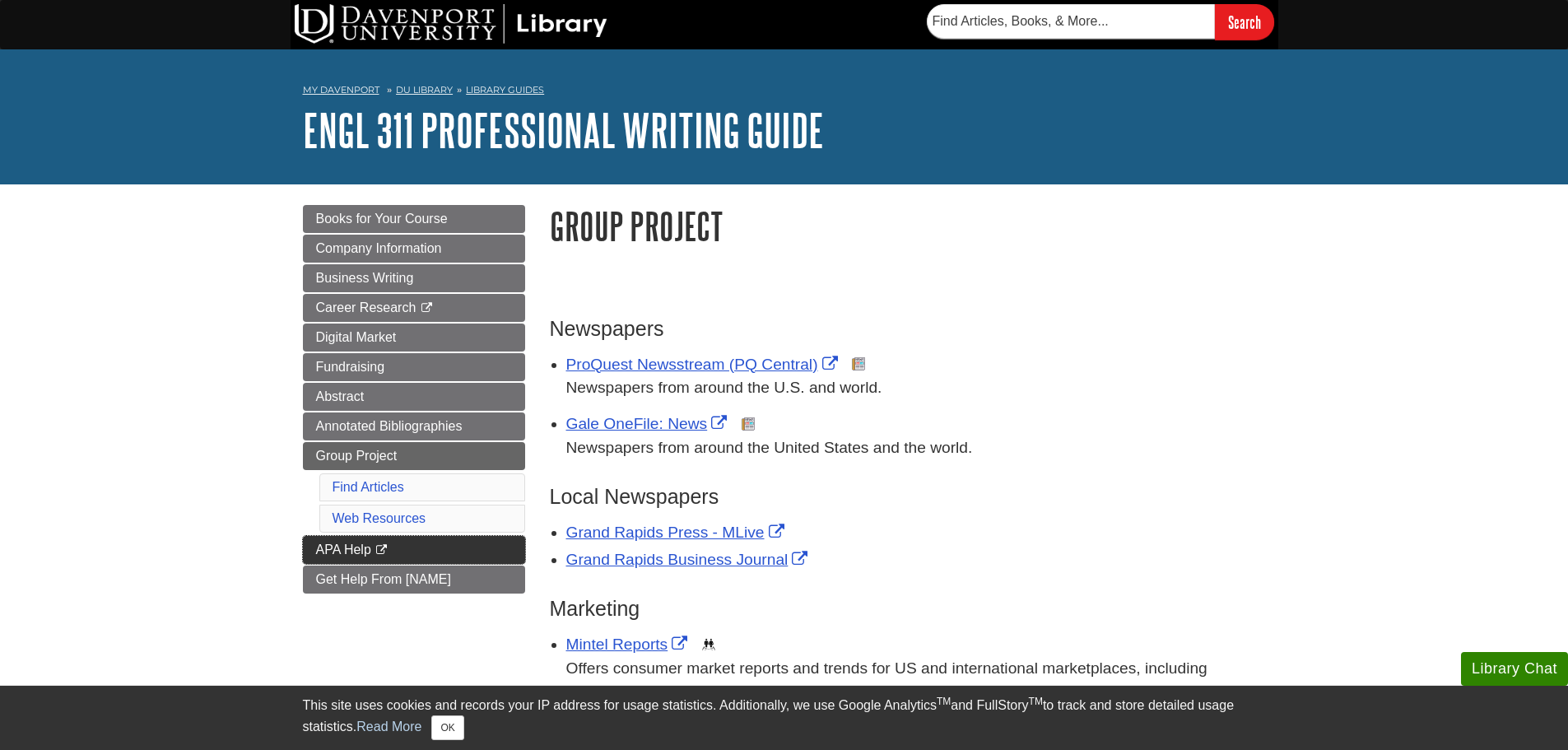 click on "APA Help" at bounding box center [343, 549] 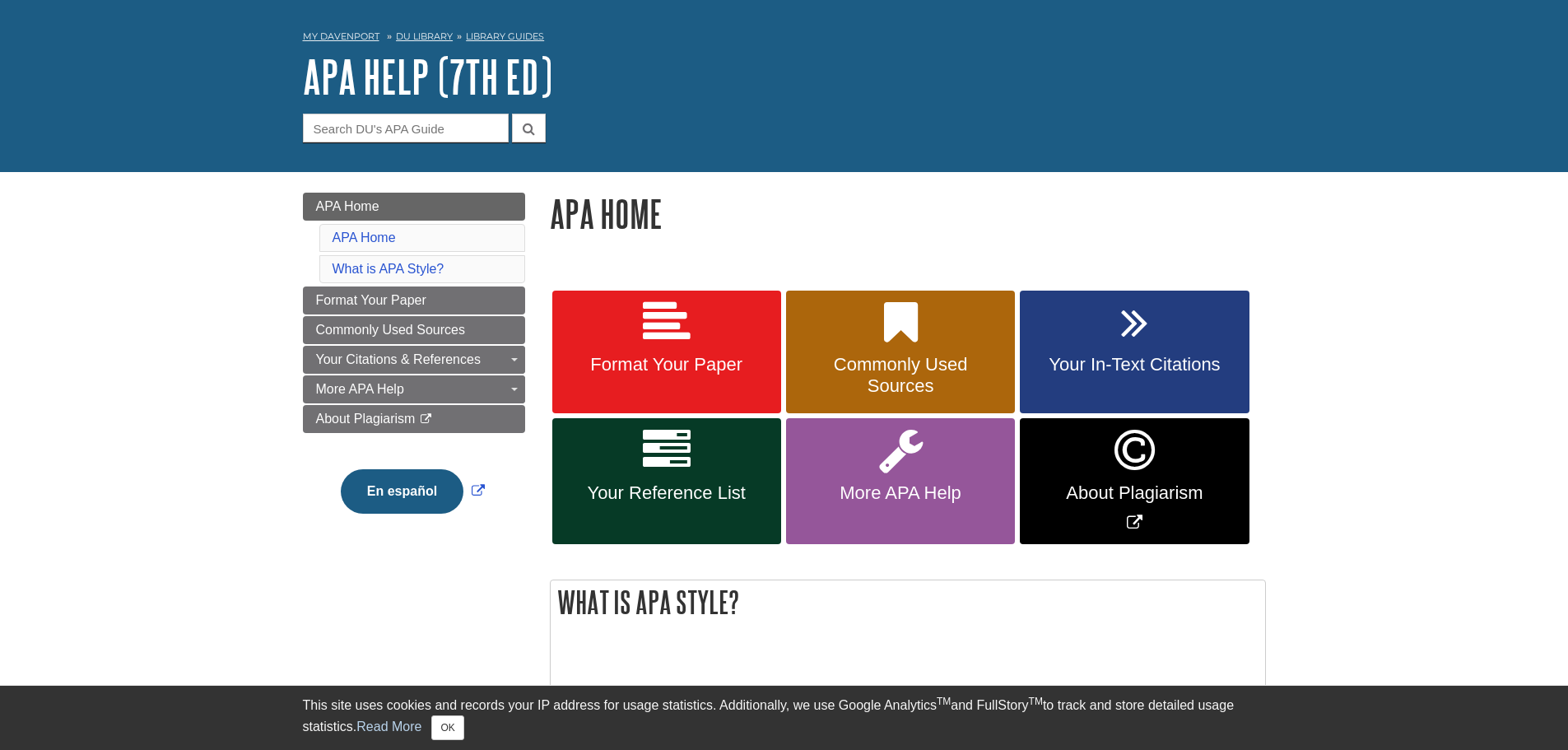 scroll, scrollTop: 82, scrollLeft: 0, axis: vertical 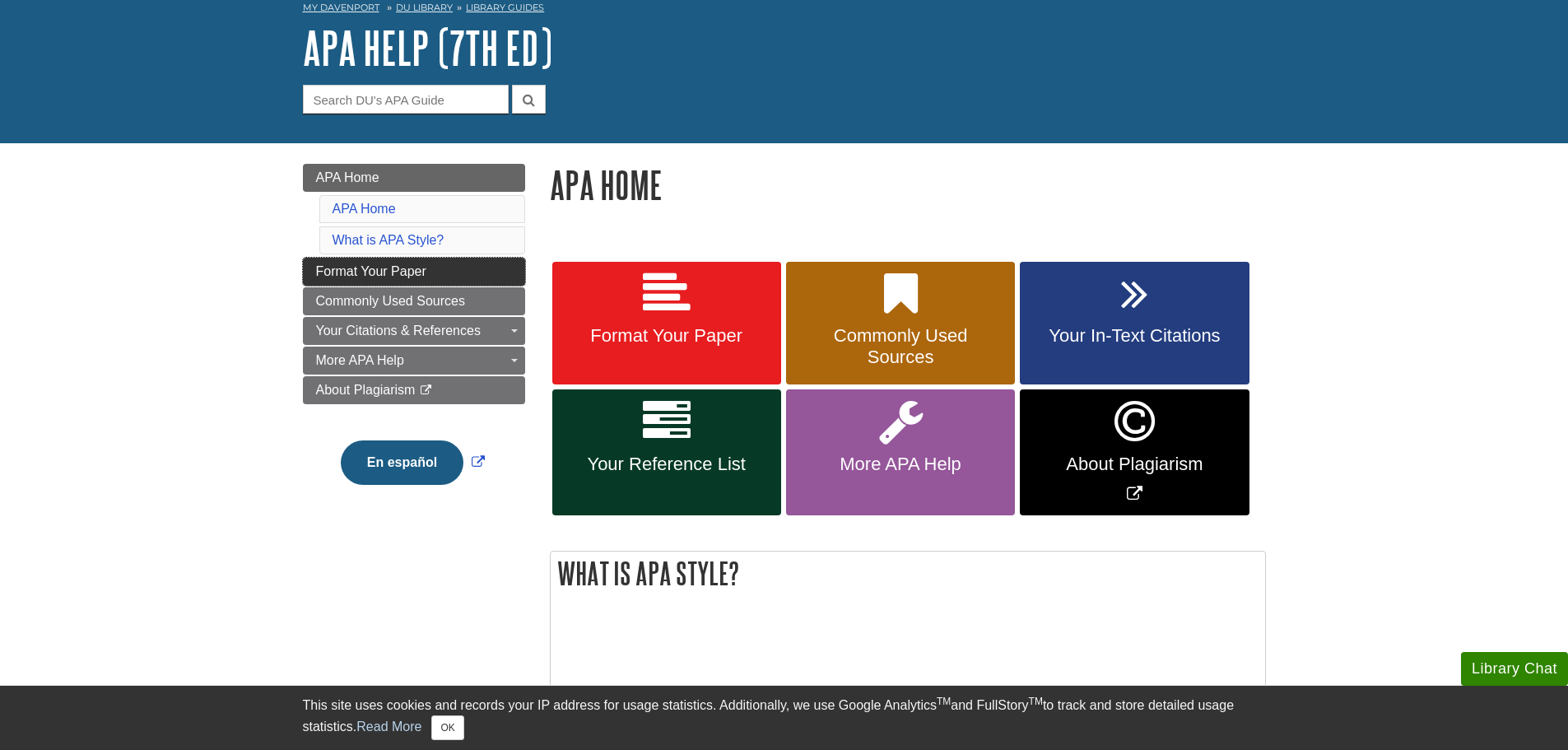 click on "Format Your Paper" at bounding box center [371, 271] 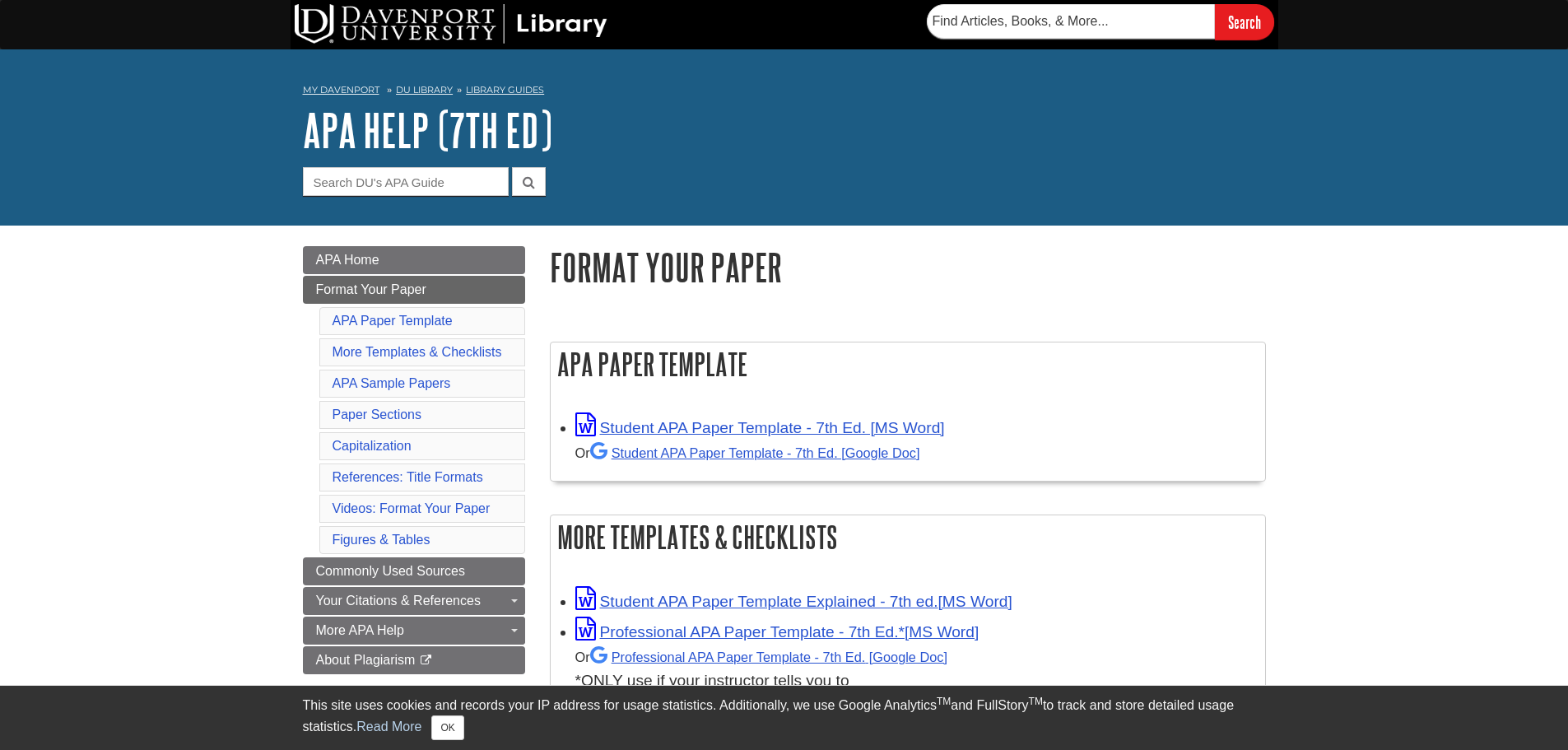 scroll, scrollTop: 82, scrollLeft: 0, axis: vertical 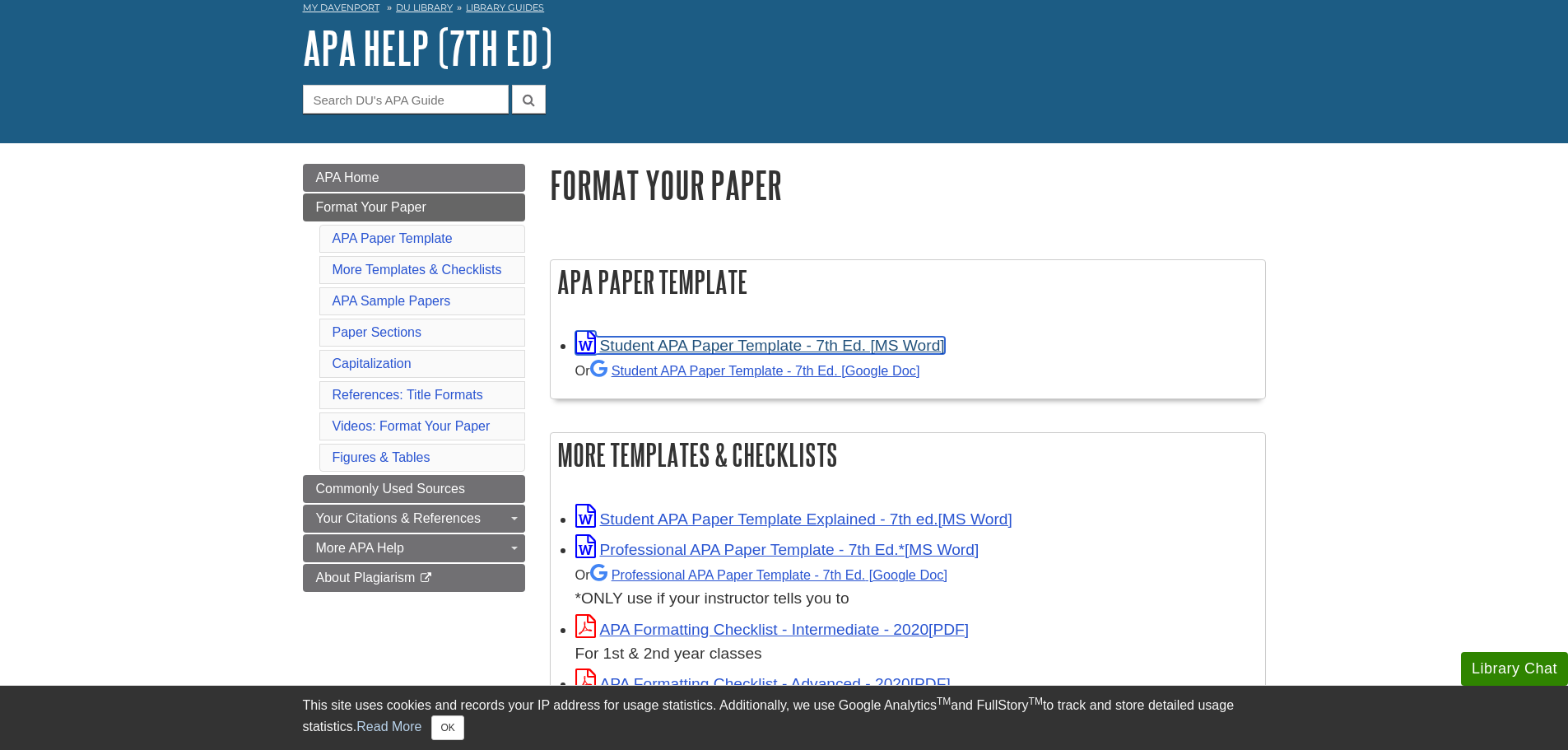 click on "Student APA Paper Template - 7th Ed. [MS Word]" at bounding box center (760, 345) 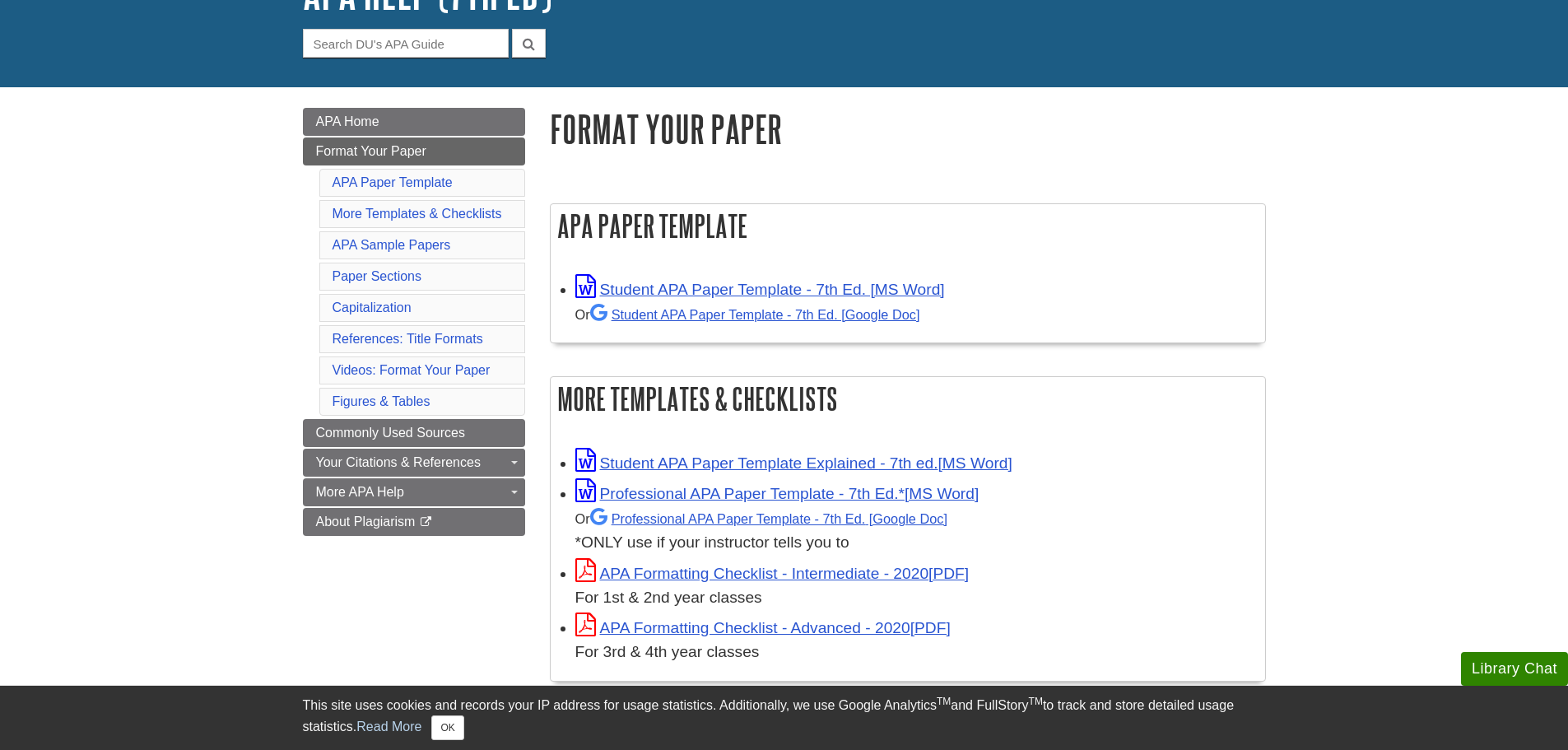 scroll, scrollTop: 165, scrollLeft: 0, axis: vertical 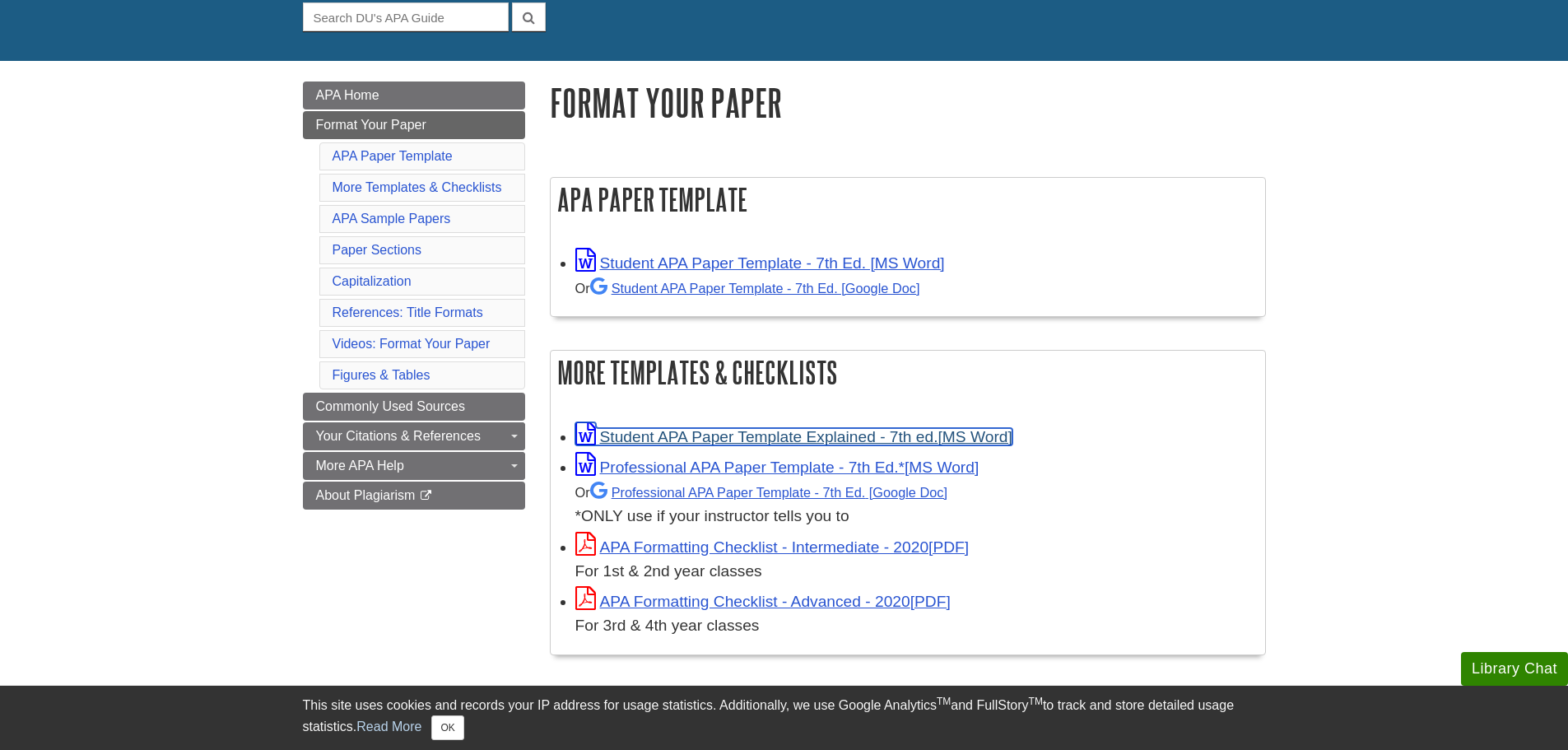click on "Student APA Paper Template Explained - 7th ed." at bounding box center [793, 436] 